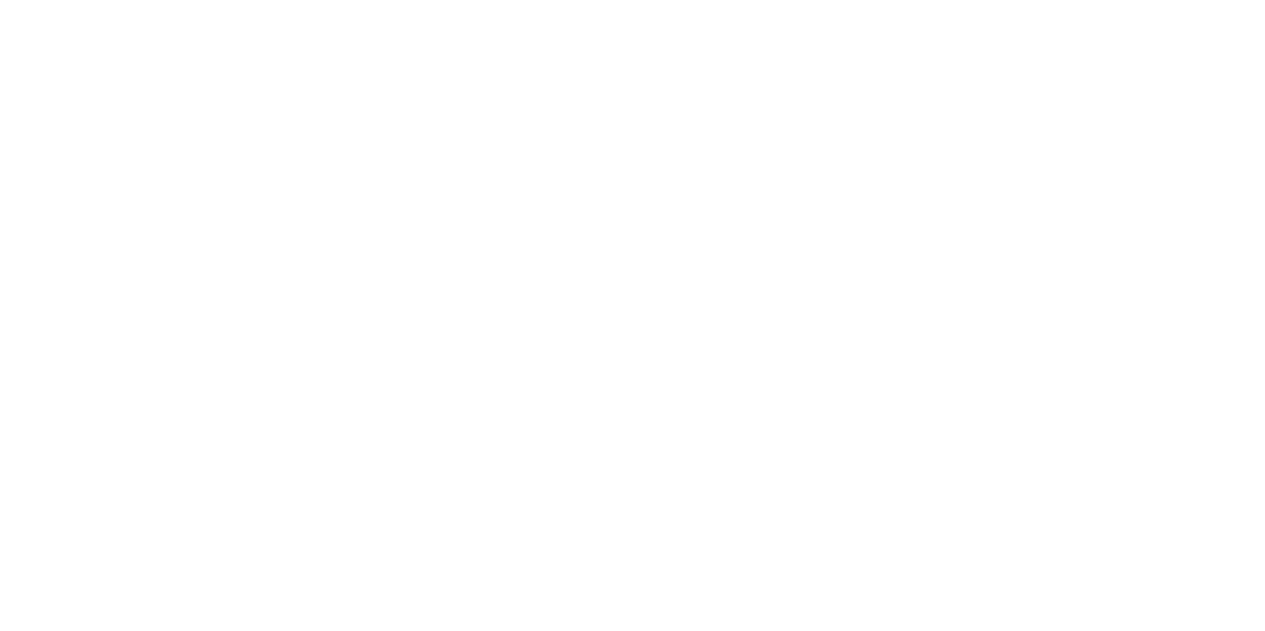 scroll, scrollTop: 0, scrollLeft: 0, axis: both 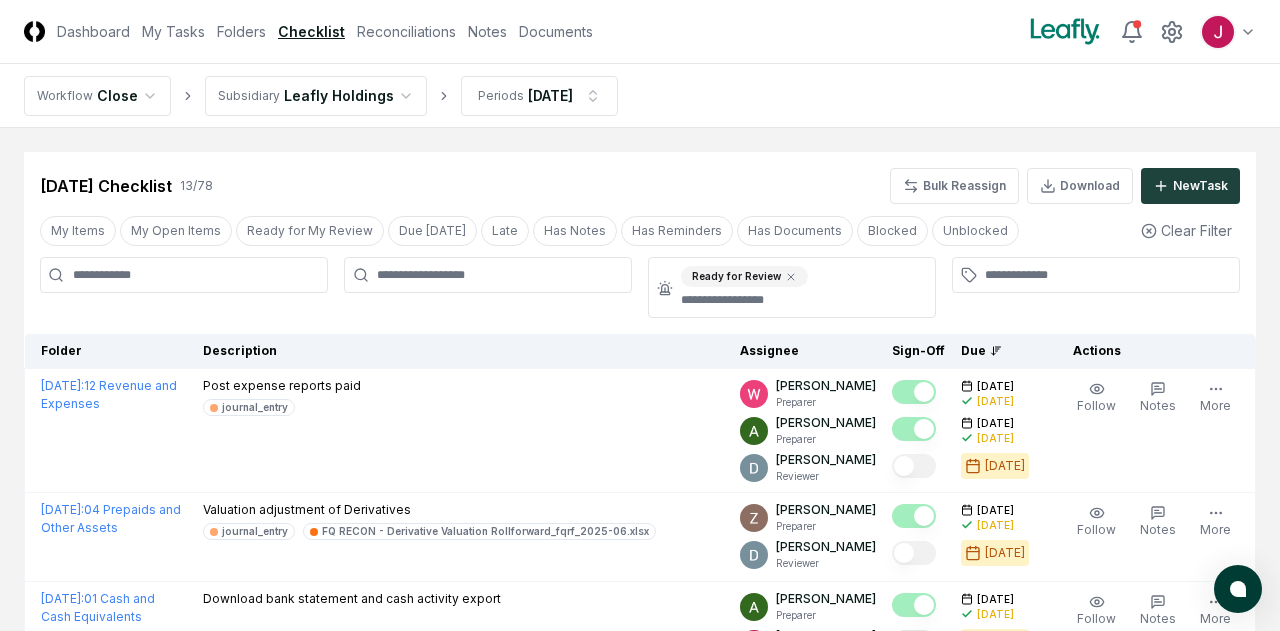 click on "CloseCore Dashboard My Tasks Folders Checklist Reconciliations Notes Documents Toggle navigation menu   Toggle user menu Workflow Close Subsidiary Leafly Holdings Periods [DATE] Cancel Reassign [DATE] Checklist 13 / 78 Bulk Reassign Download New  Task My Items My Open Items Ready for My Review Due [DATE] Late Has Notes Has Reminders Has Documents Blocked Unblocked Clear Filter Ready for Review Folder Description Assignee Sign-Off   Due Actions [DATE] :  12 Revenue and Expenses Post expense reports paid journal_entry [PERSON_NAME] Preparer [PERSON_NAME] Preparer [PERSON_NAME] Reviewer [DATE] [DATE] [DATE] [DATE] [DATE] Follow Notes Upload Reminder Duplicate Edit Task More [DATE] :  04 Prepaids and Other Assets Valuation adjustment of Derivatives journal_entry FQ RECON - Derivative Valuation Rollforward_fqrf_2025-06.xlsx [PERSON_NAME] Preparer [PERSON_NAME] Reviewer [DATE] [DATE] [DATE] Follow Notes 1 Upload Reminder Duplicate Edit Task More [DATE] :  [PERSON_NAME] Follow" at bounding box center (640, 895) 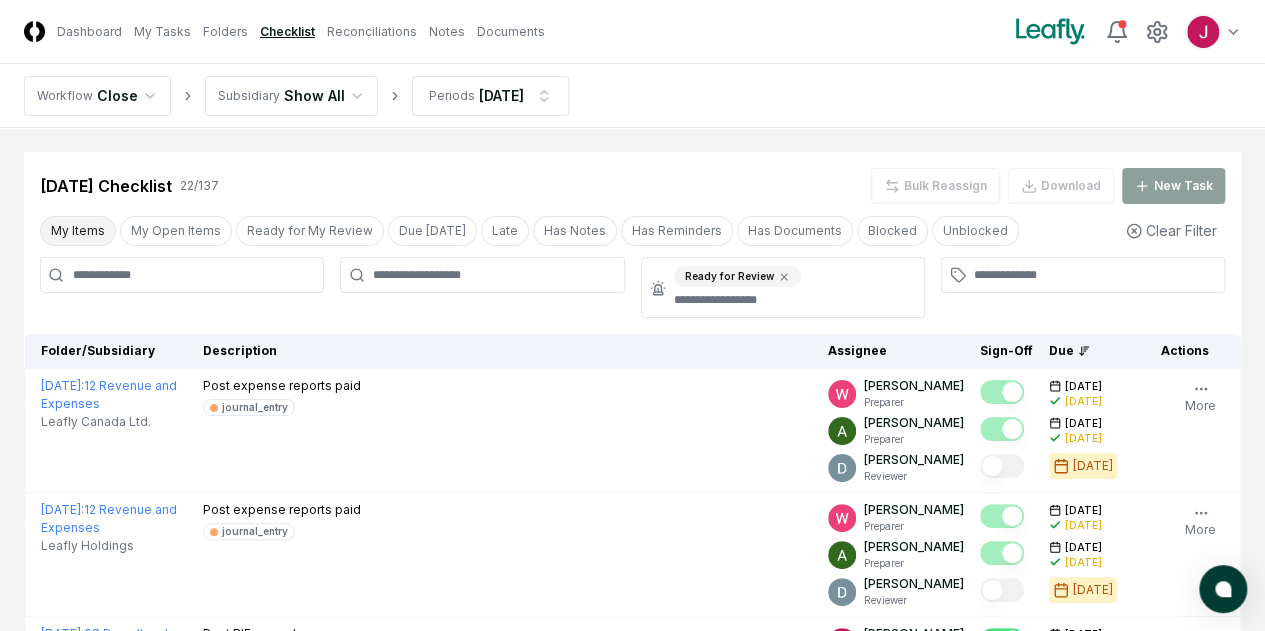 click on "My Items" at bounding box center [78, 231] 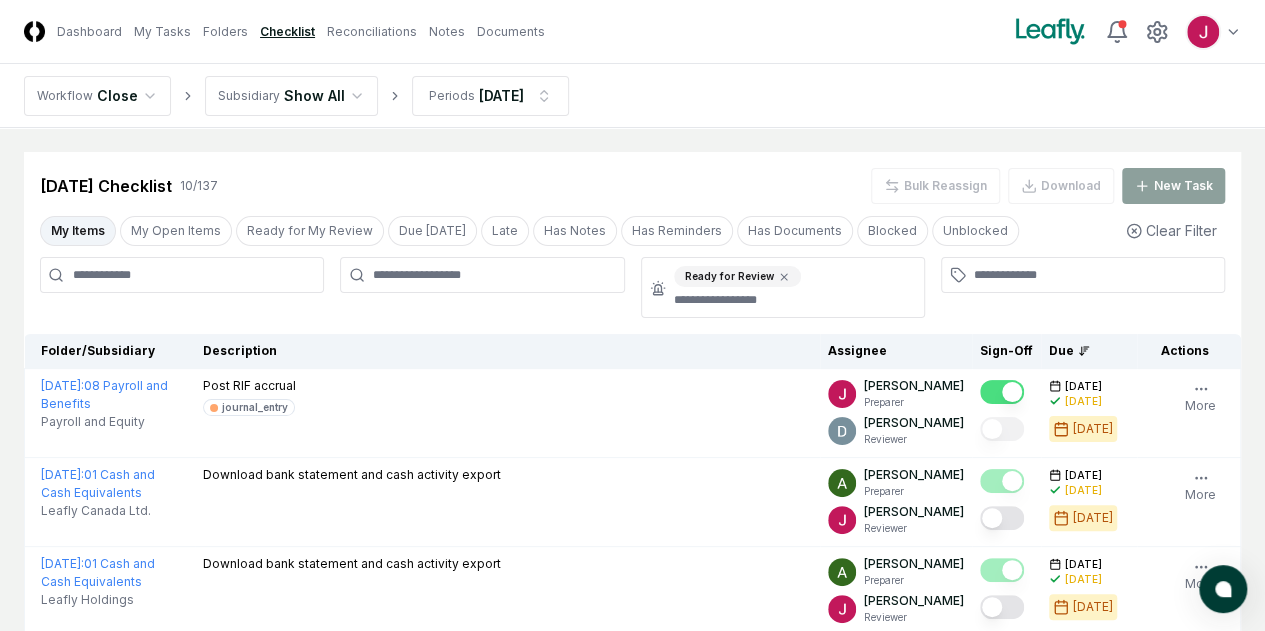 click on "My Items" at bounding box center (78, 231) 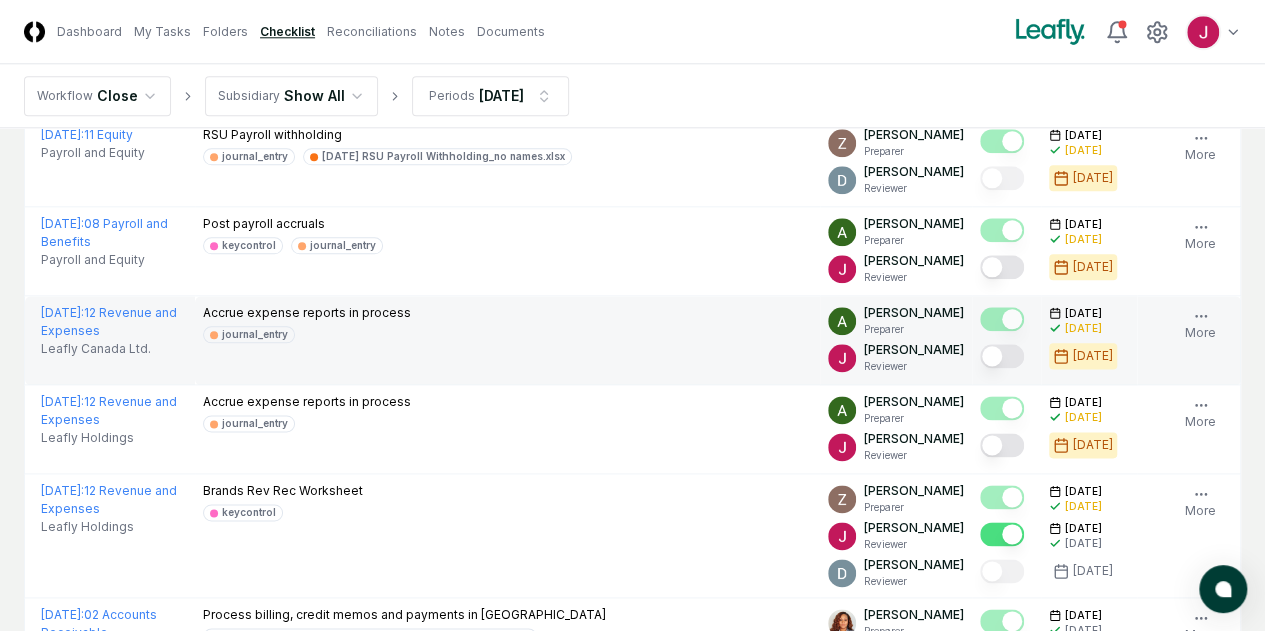 scroll, scrollTop: 1100, scrollLeft: 0, axis: vertical 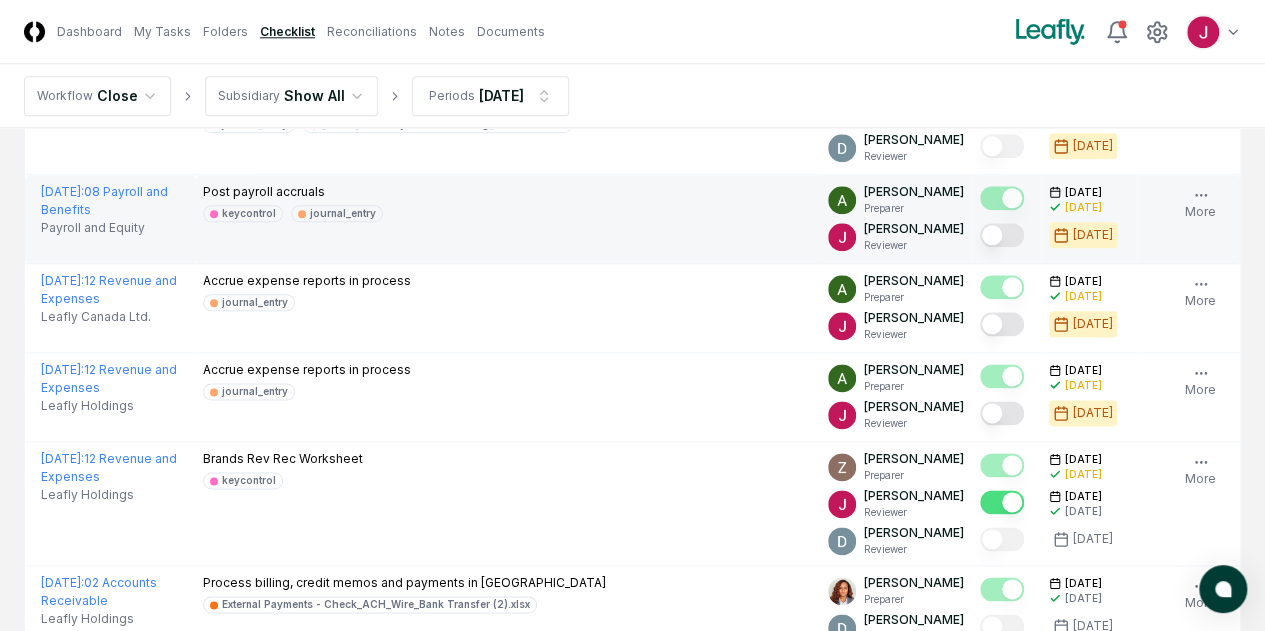 click at bounding box center [1002, 235] 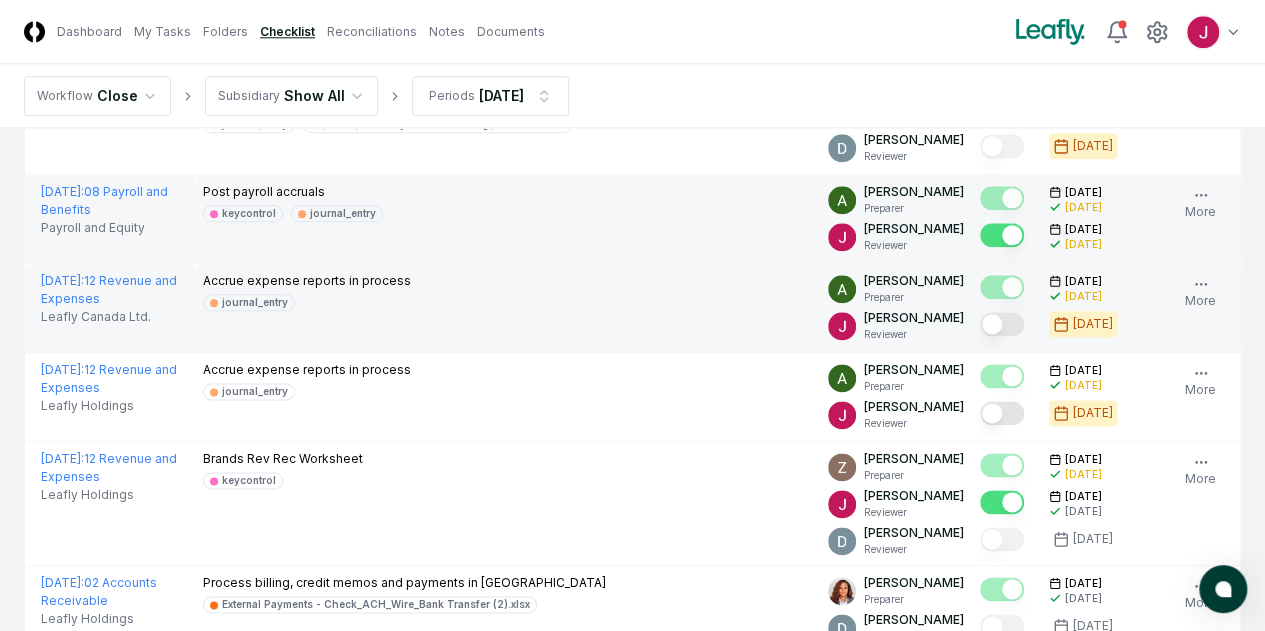 click at bounding box center (1002, 324) 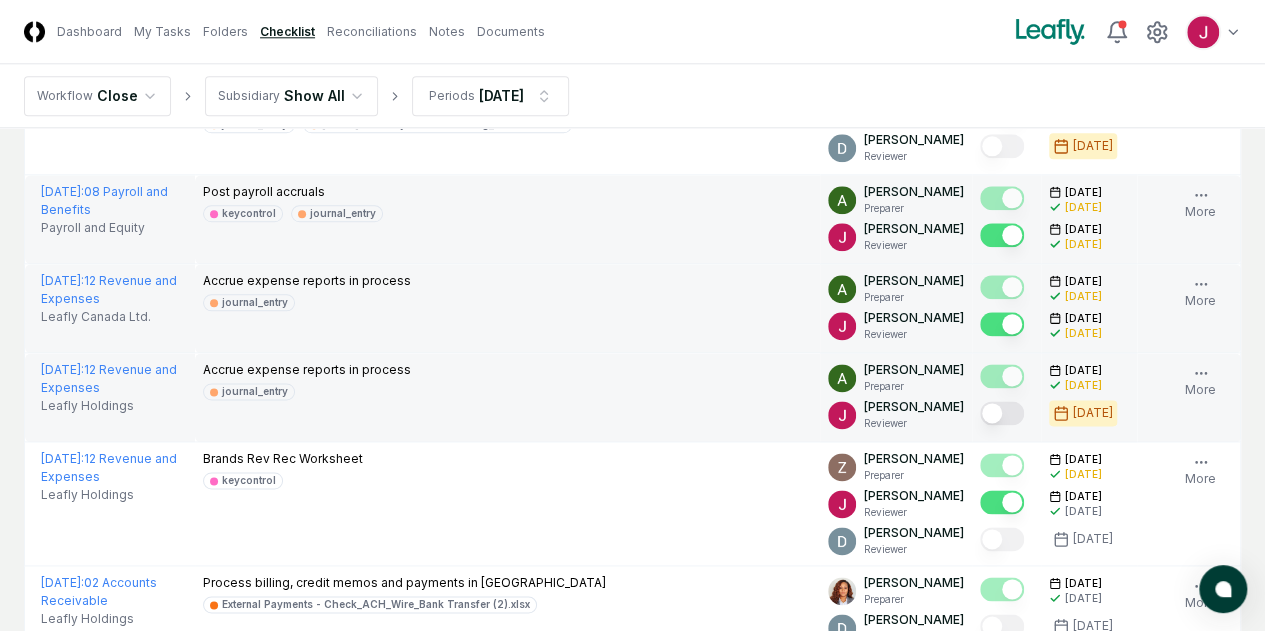 click at bounding box center [1002, 413] 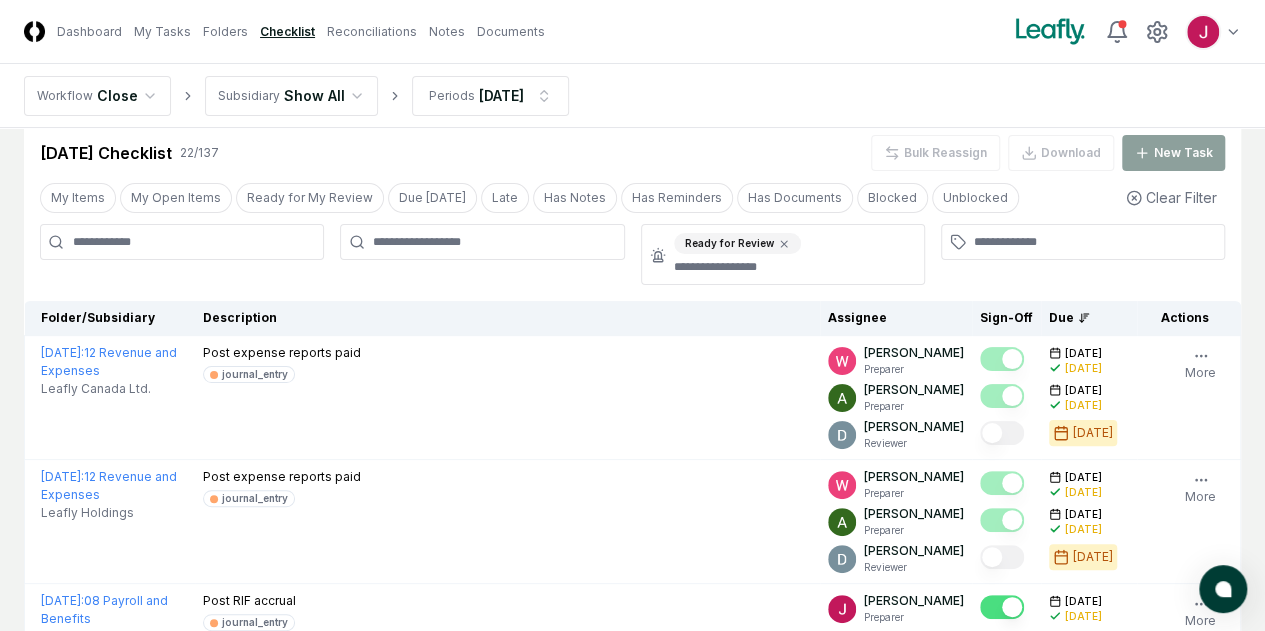 scroll, scrollTop: 0, scrollLeft: 0, axis: both 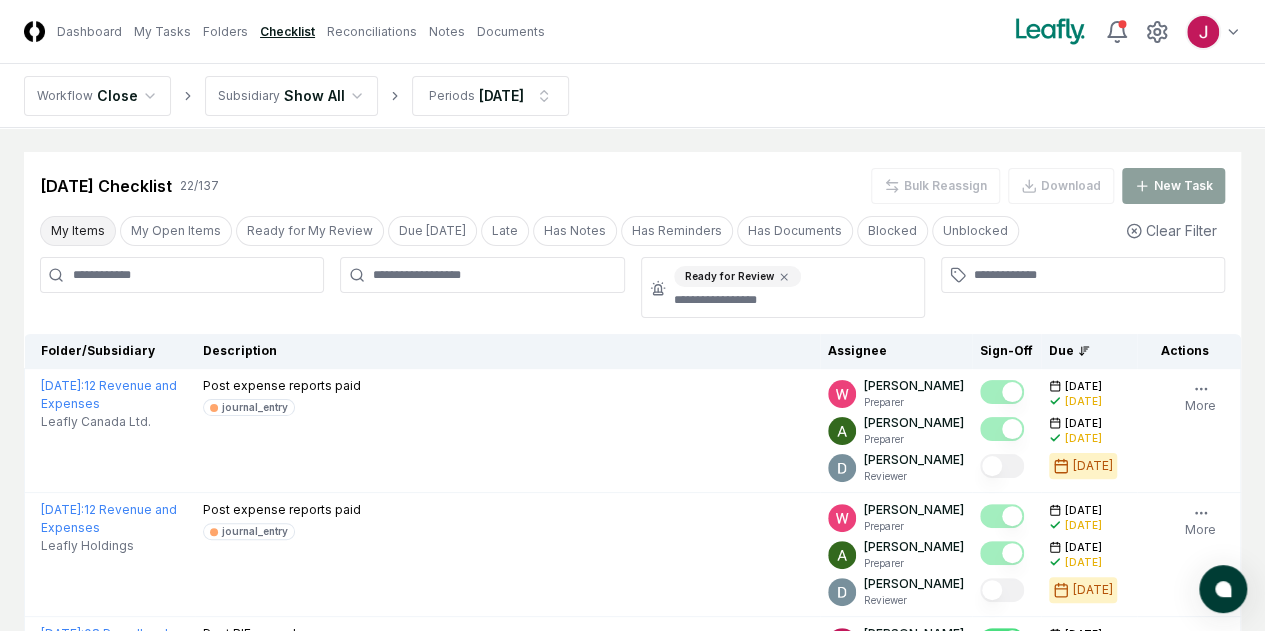 click on "My Items" at bounding box center [78, 231] 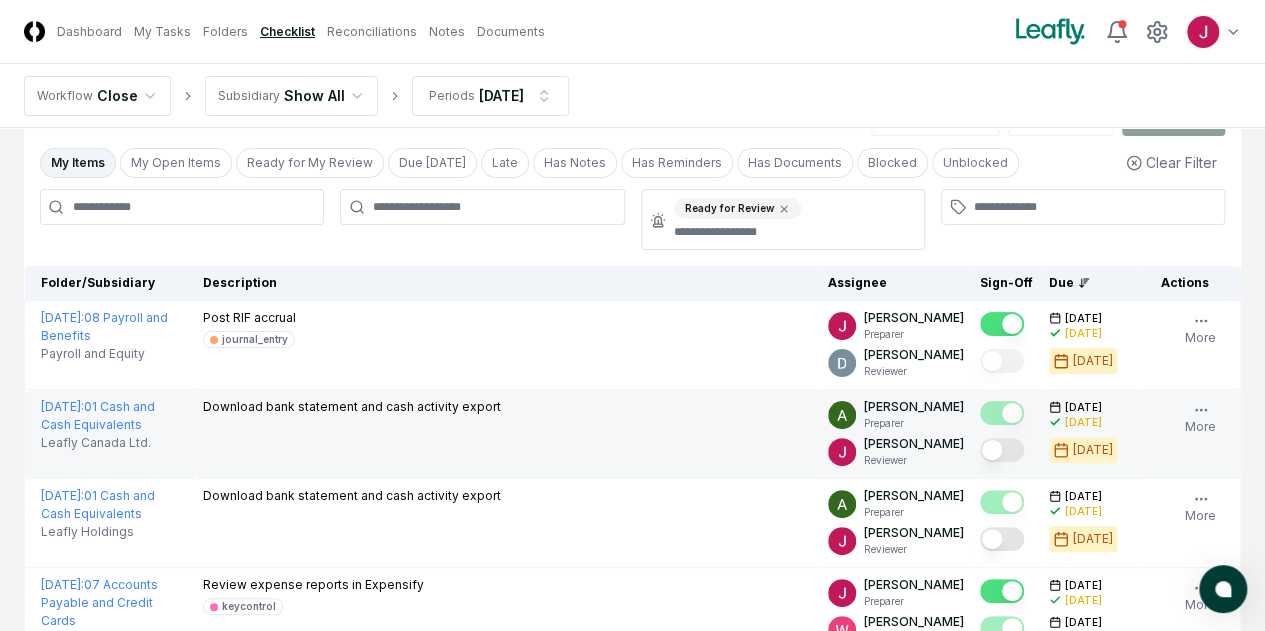 scroll, scrollTop: 100, scrollLeft: 0, axis: vertical 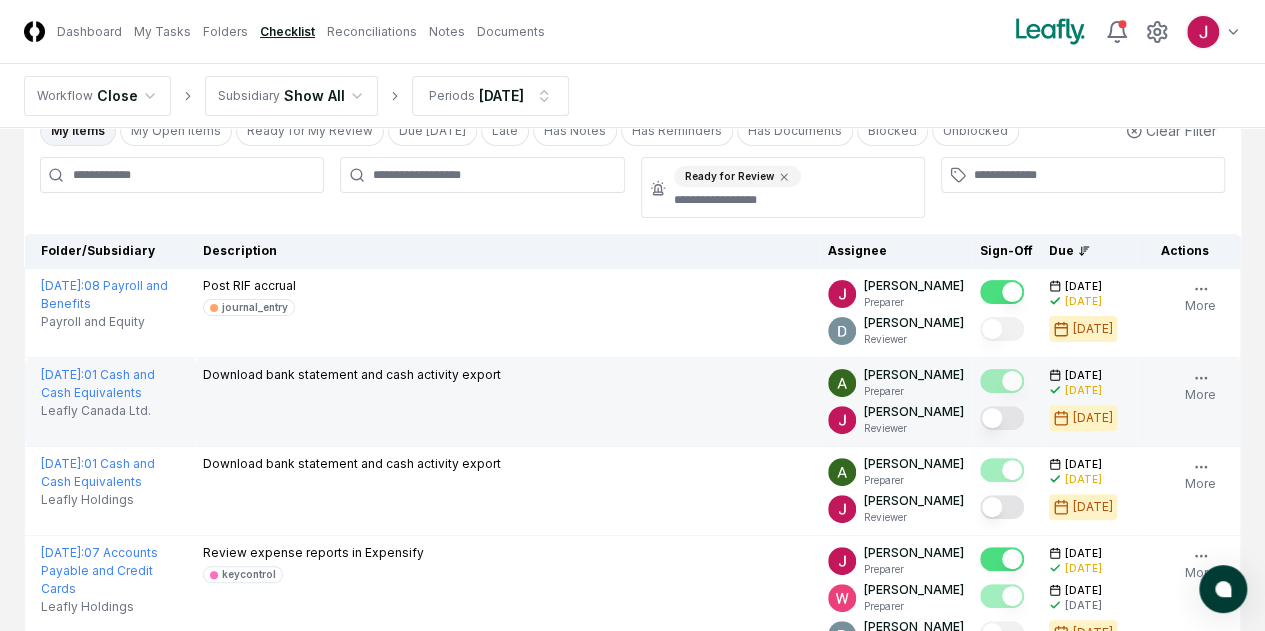 click at bounding box center (1002, 418) 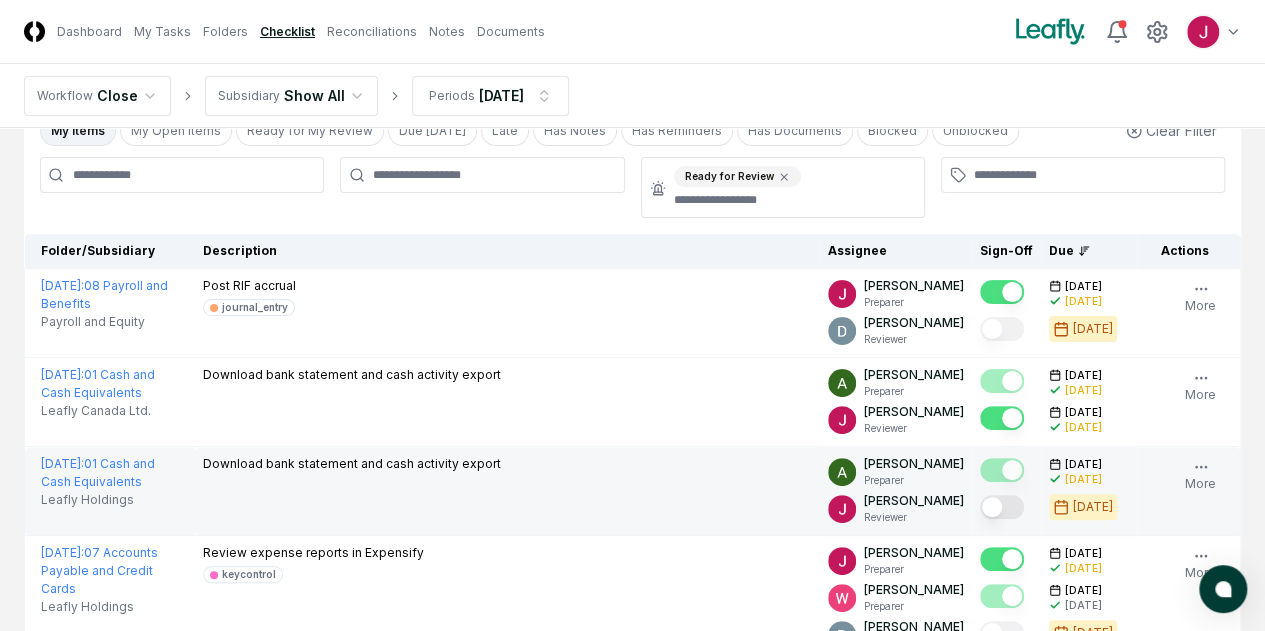 click at bounding box center [1002, 507] 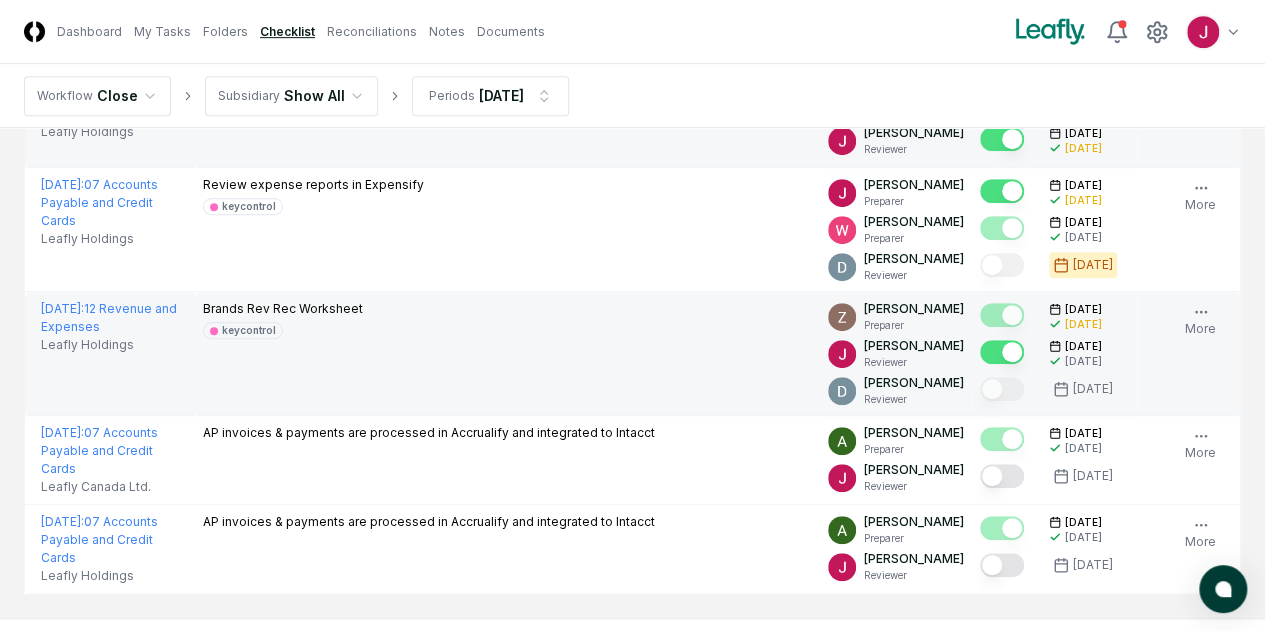 scroll, scrollTop: 500, scrollLeft: 0, axis: vertical 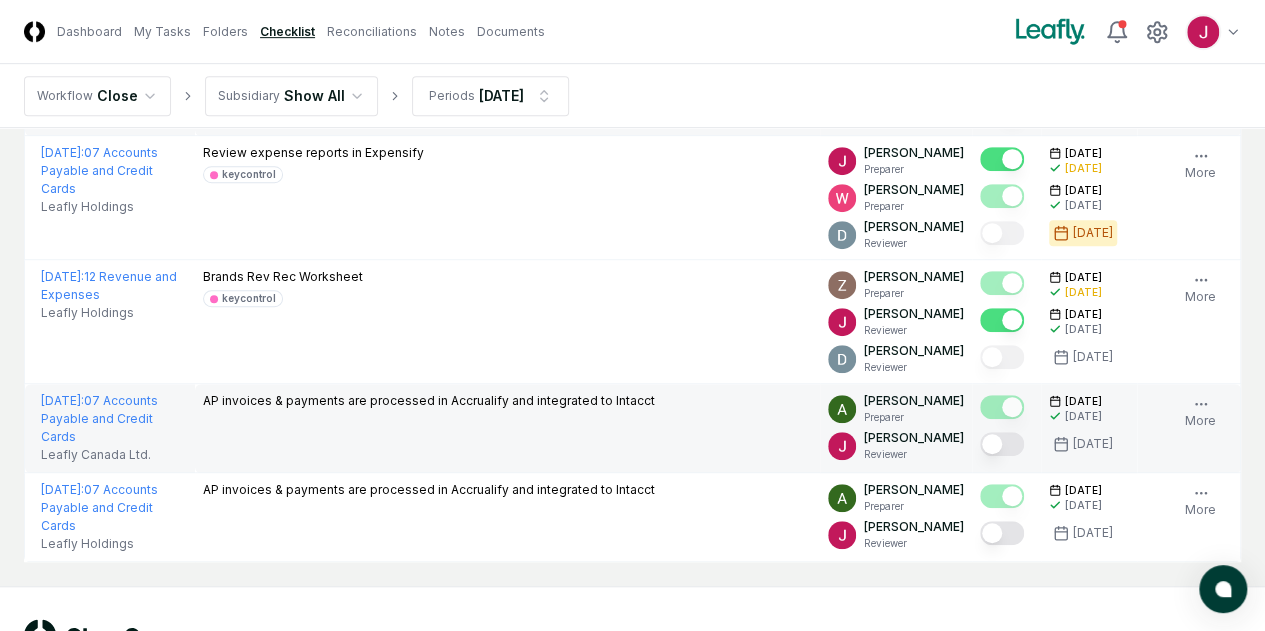 click at bounding box center (1002, 444) 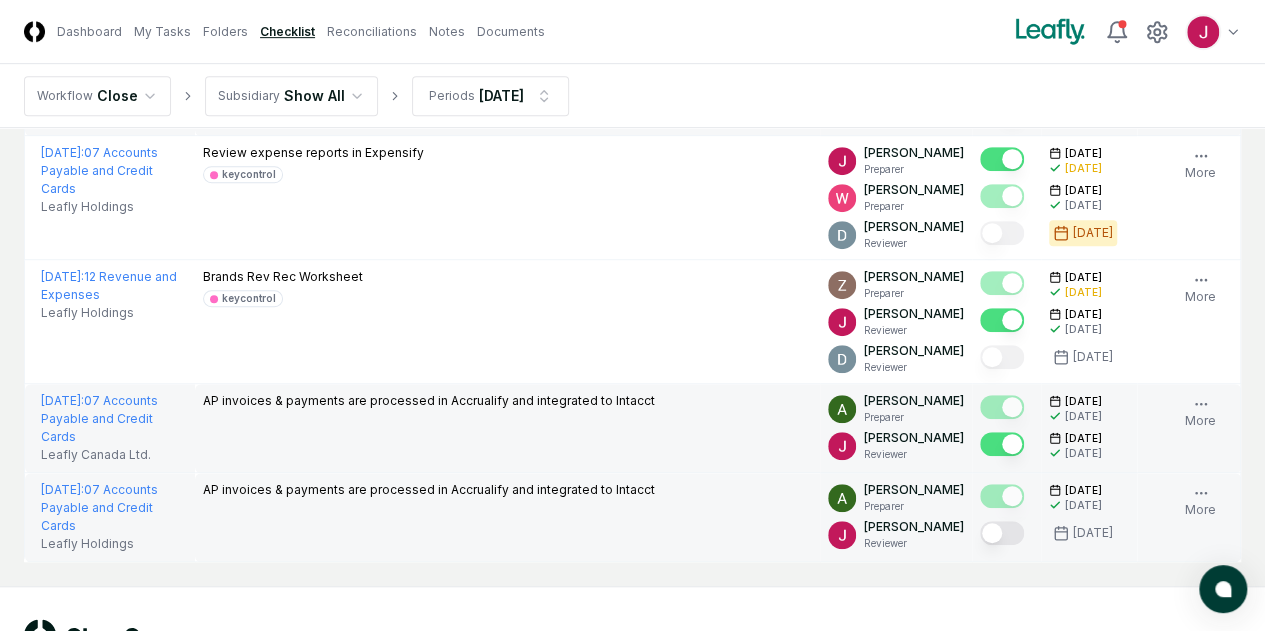 click at bounding box center (1002, 533) 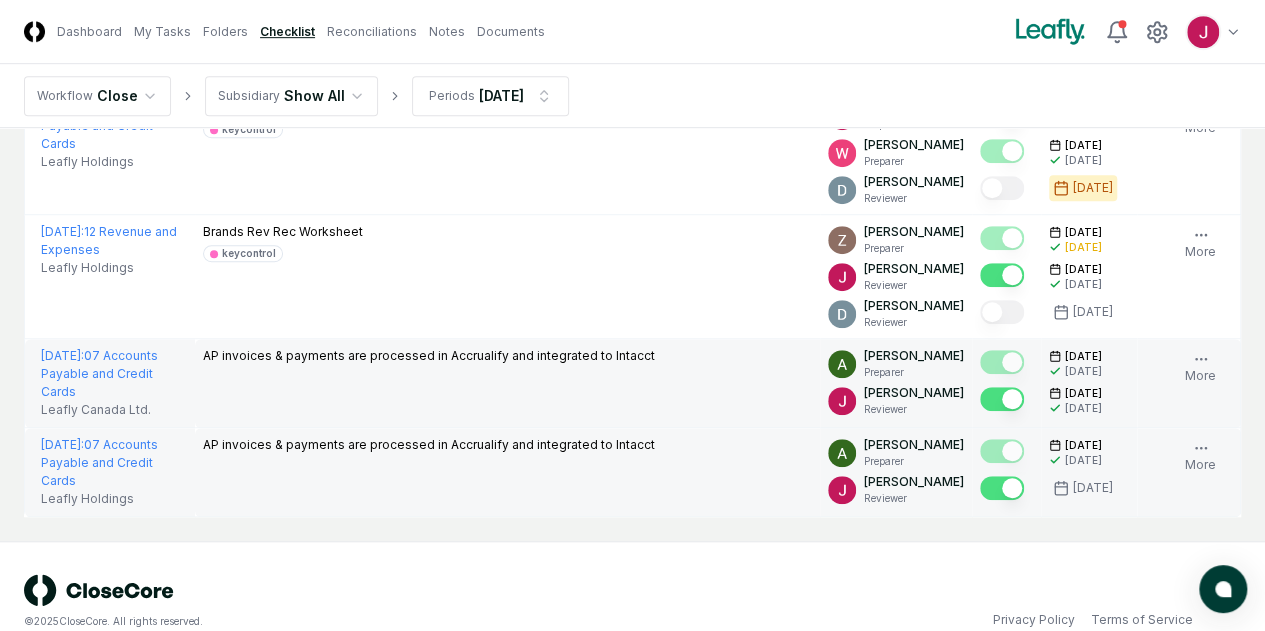 scroll, scrollTop: 570, scrollLeft: 0, axis: vertical 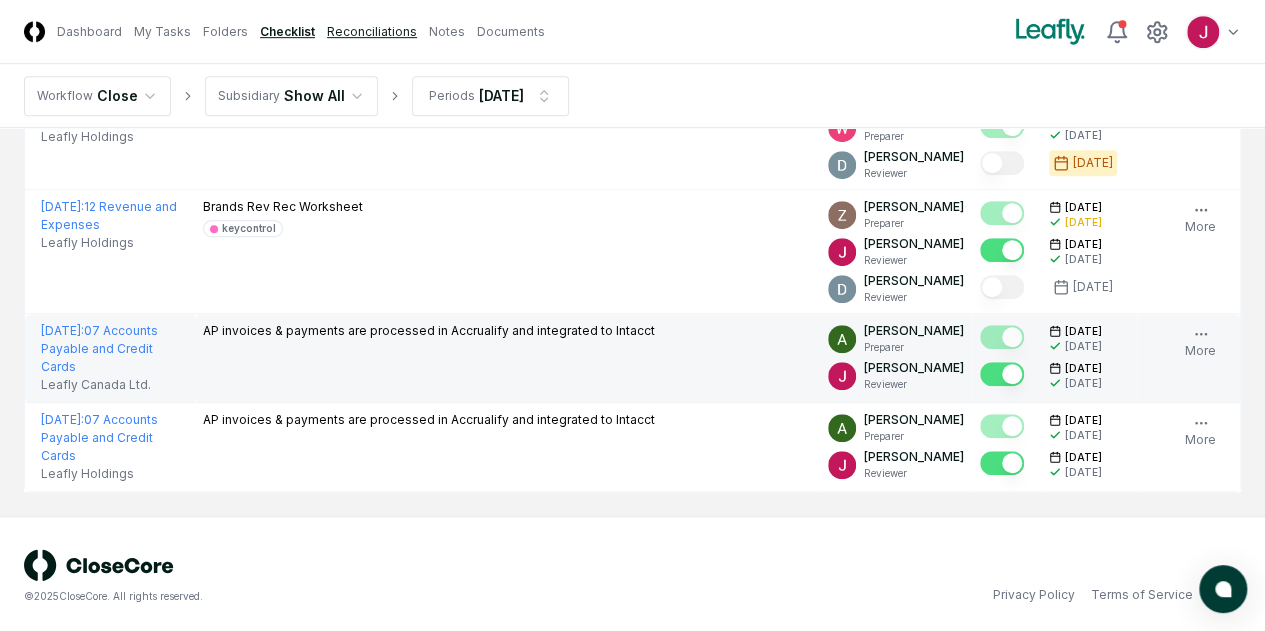 click on "Reconciliations" at bounding box center [372, 32] 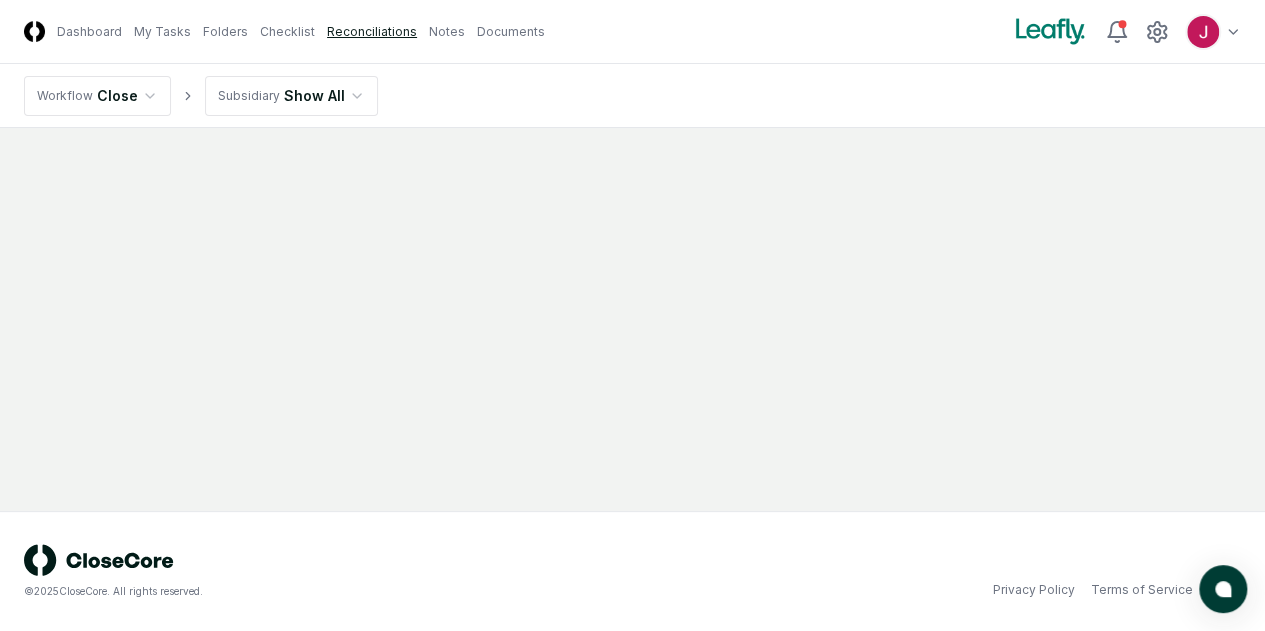 scroll, scrollTop: 0, scrollLeft: 0, axis: both 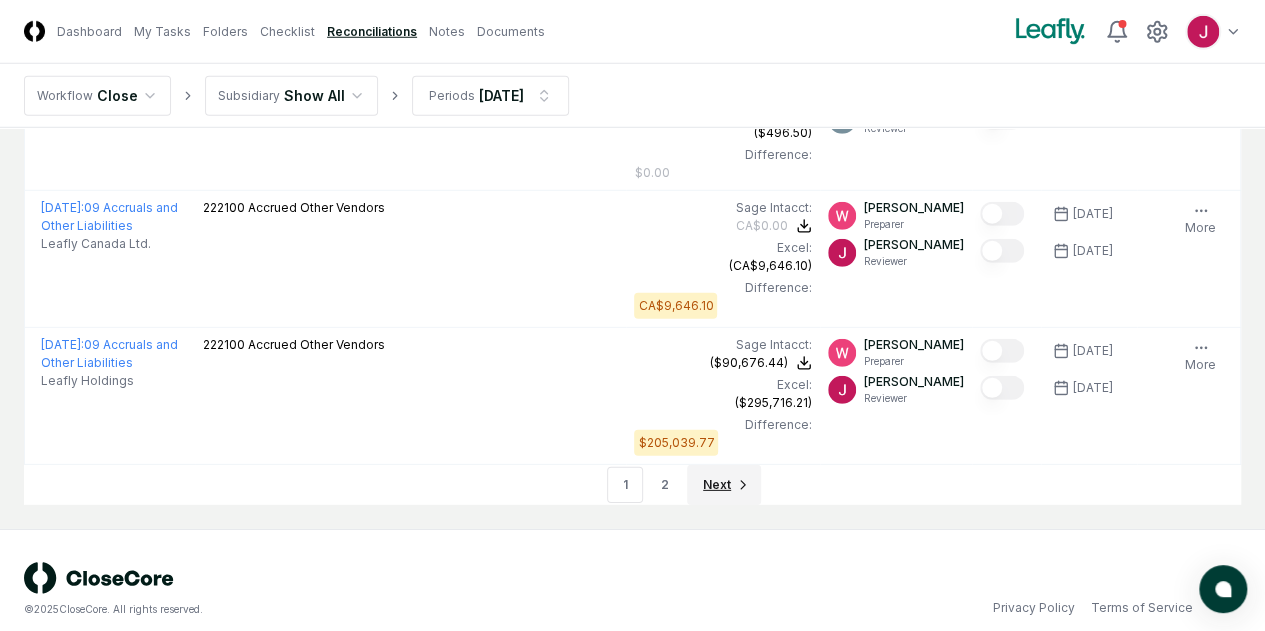 click on "Next" at bounding box center [717, 485] 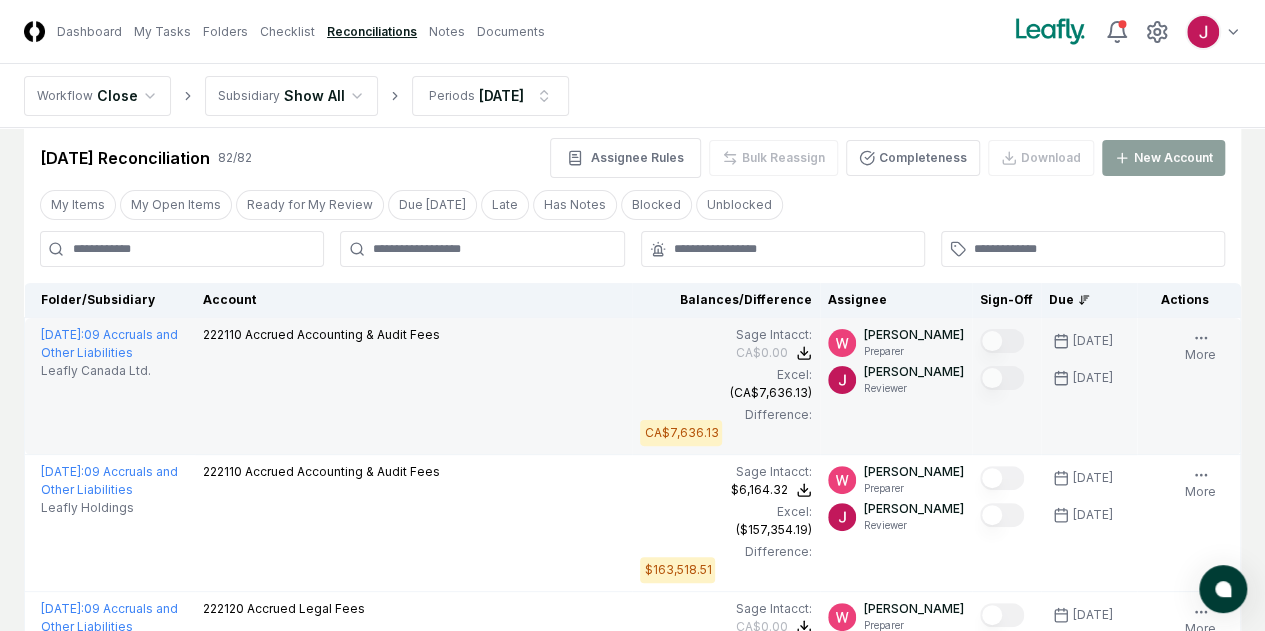 scroll, scrollTop: 0, scrollLeft: 0, axis: both 